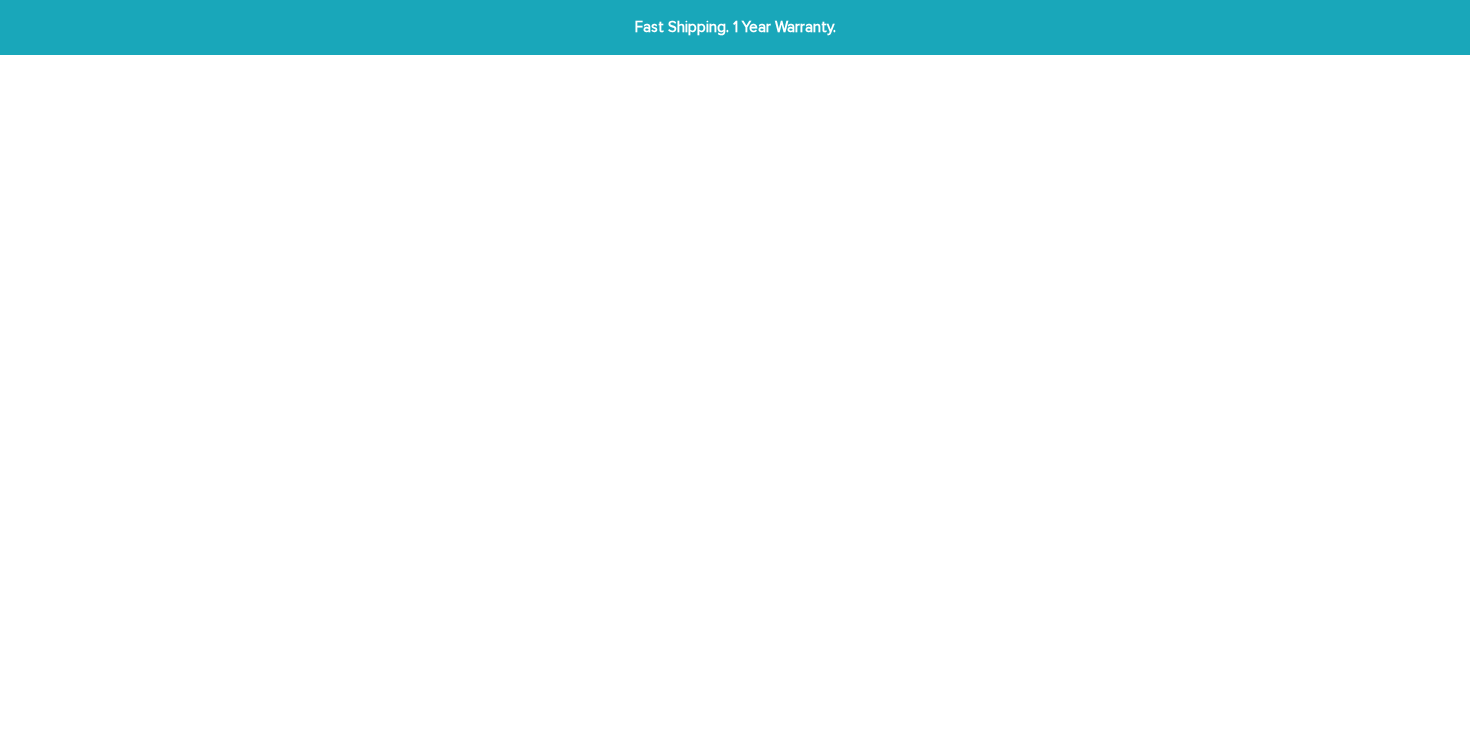 scroll, scrollTop: 0, scrollLeft: 0, axis: both 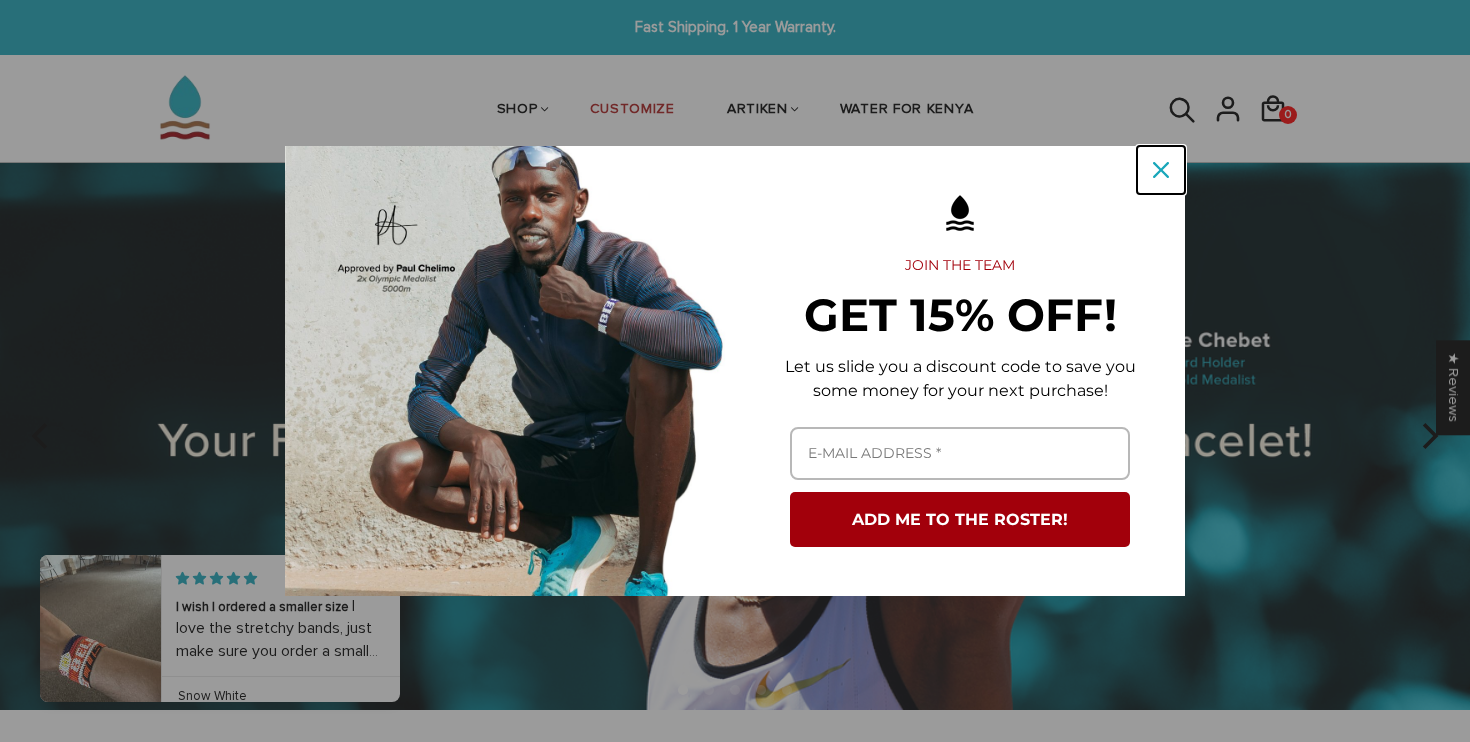 click 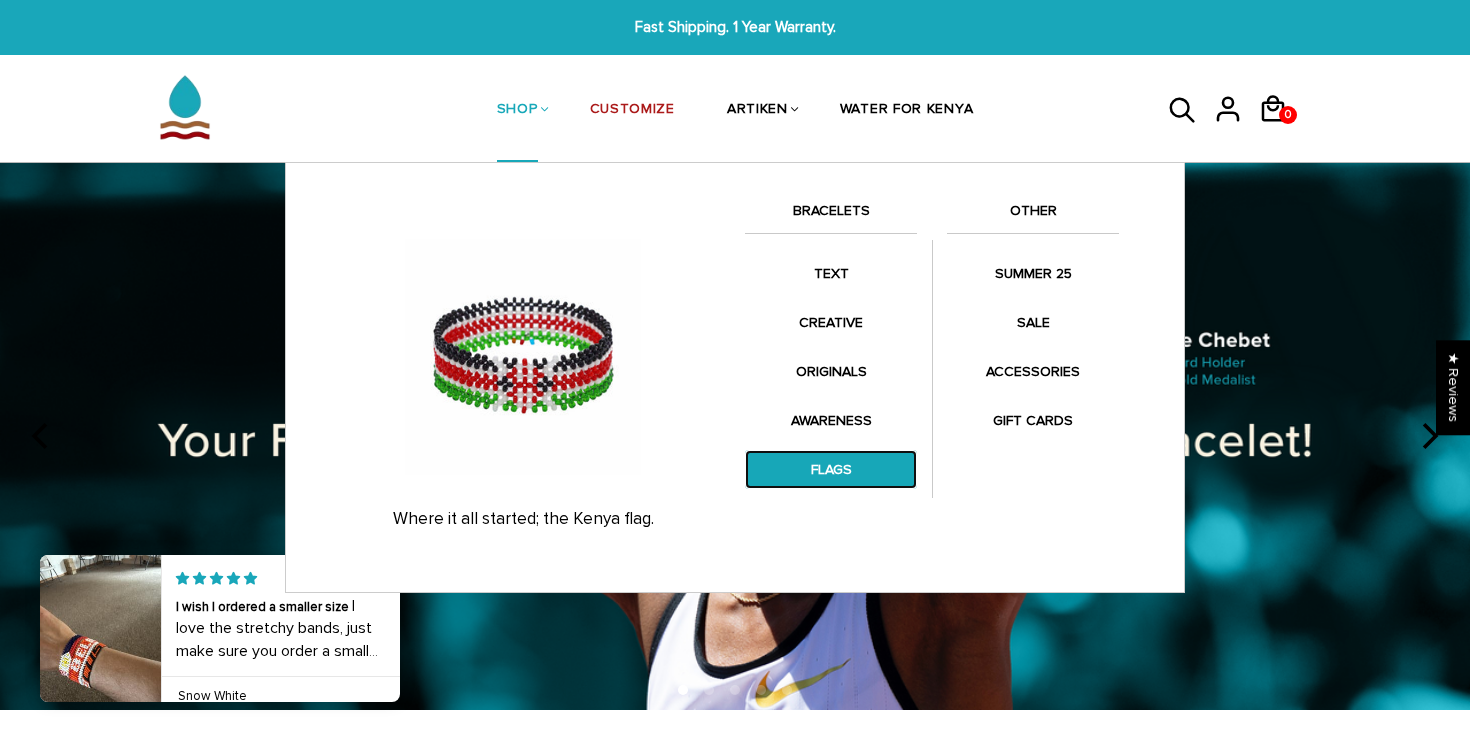 click on "FLAGS" at bounding box center [831, 469] 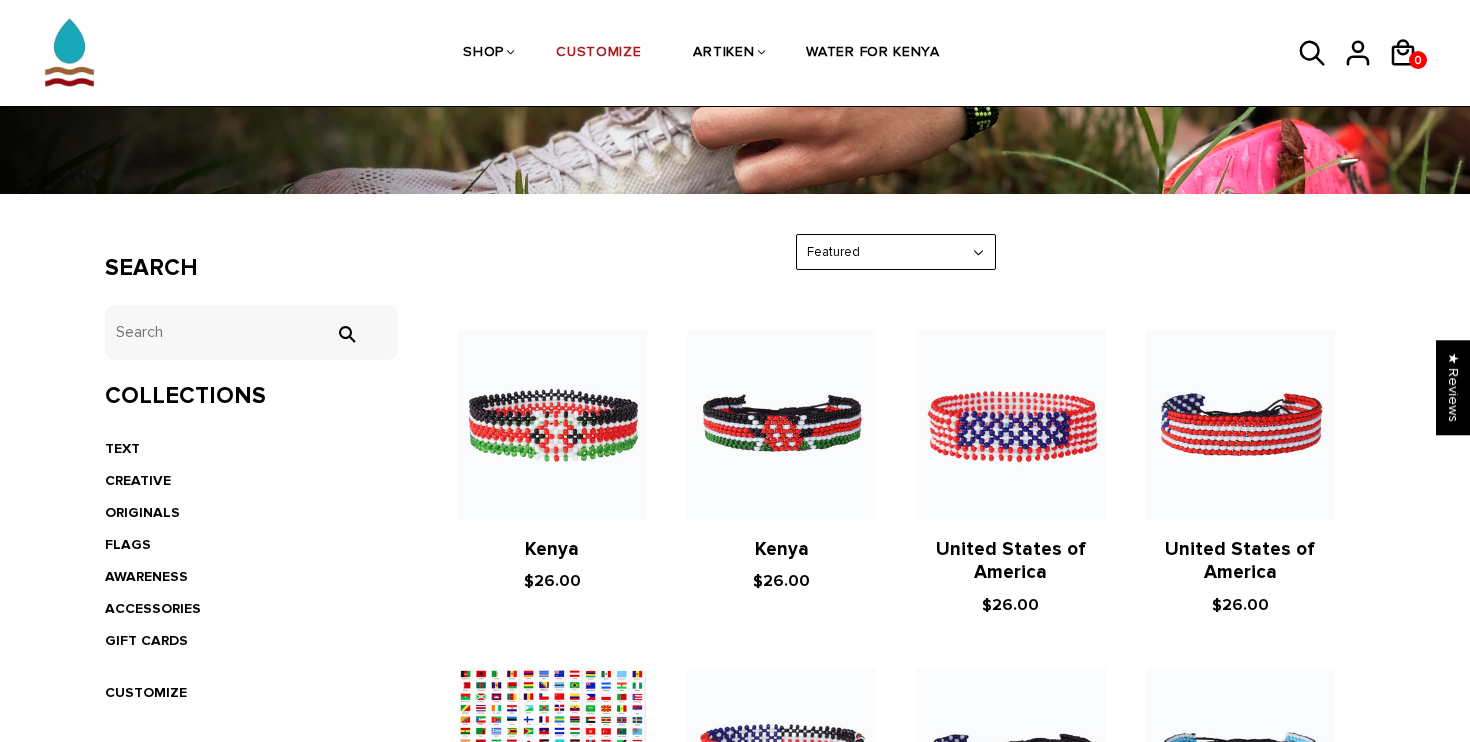 scroll, scrollTop: 230, scrollLeft: 0, axis: vertical 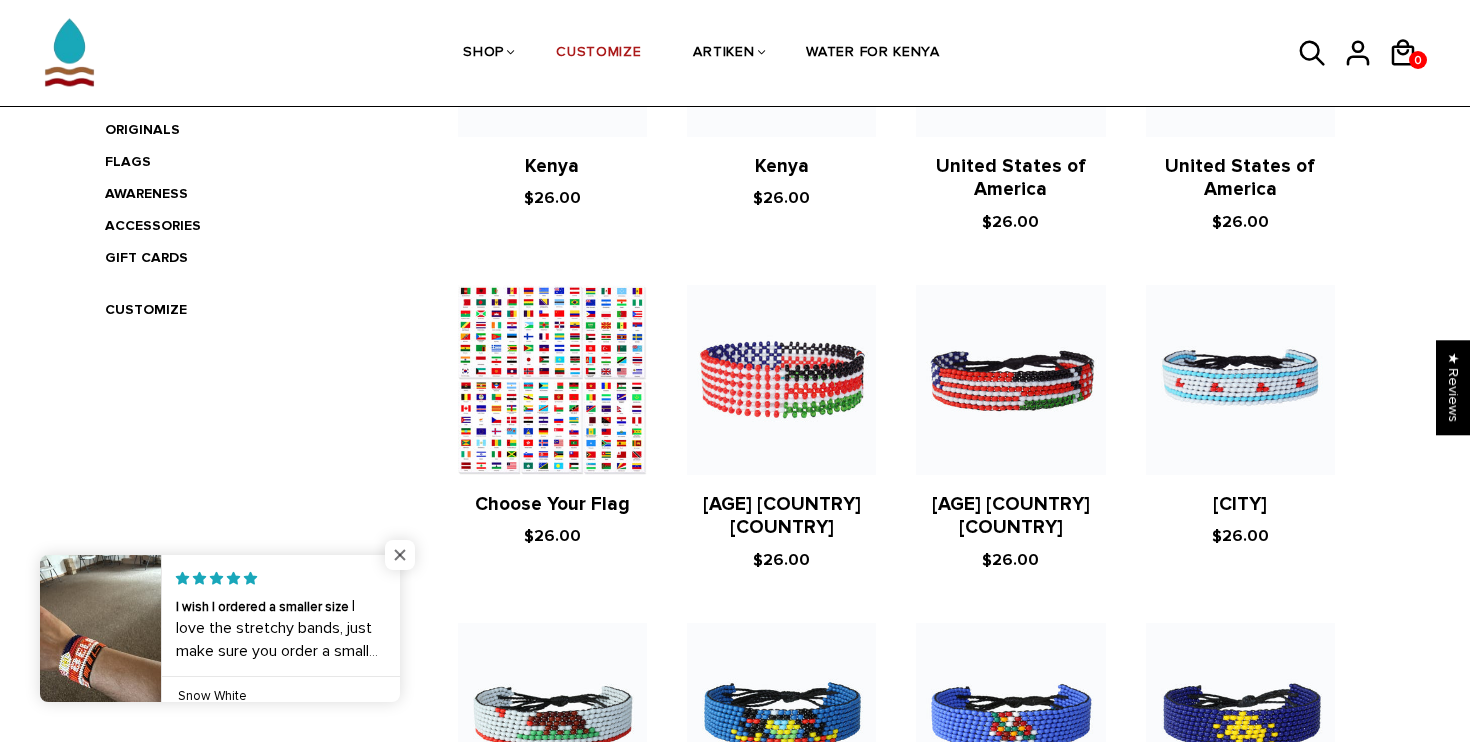 click at bounding box center (400, 555) 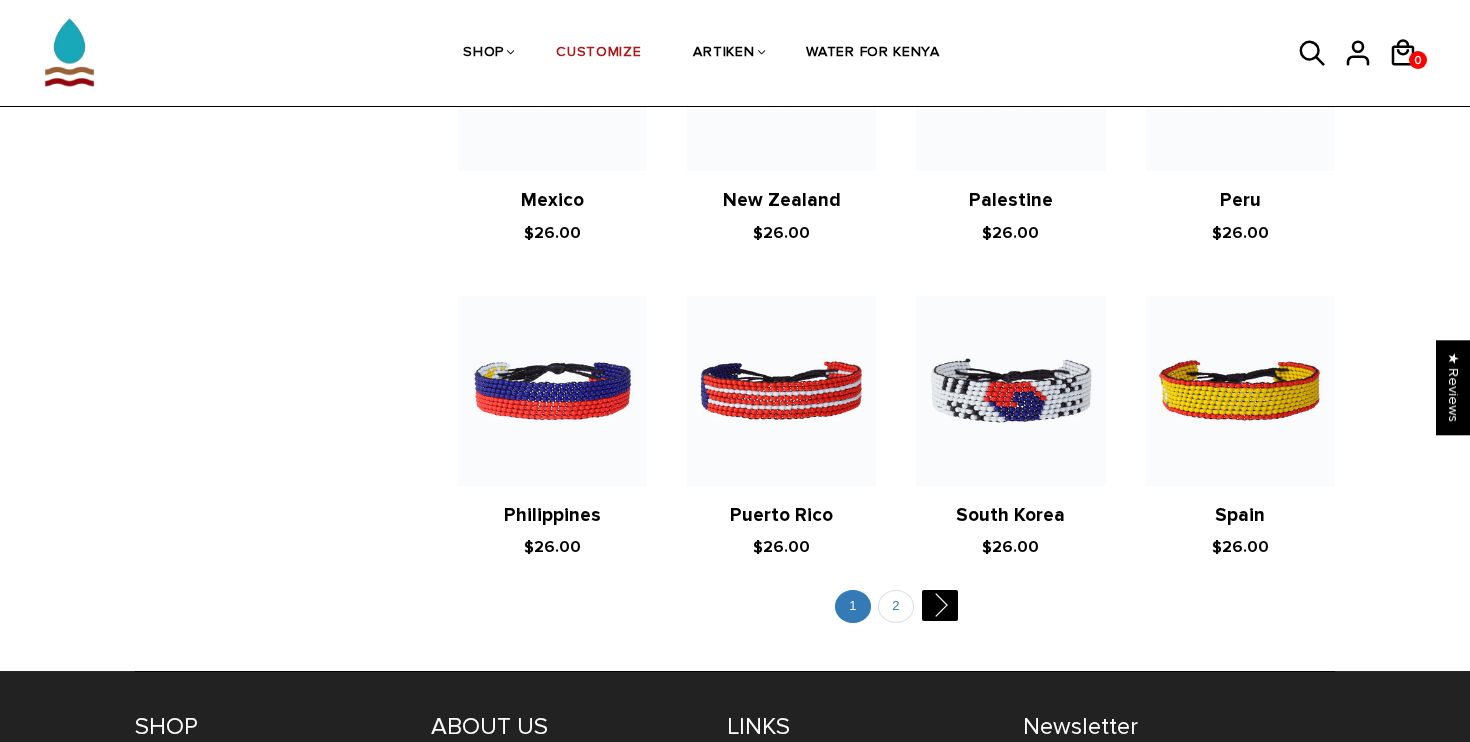 scroll, scrollTop: 3764, scrollLeft: 0, axis: vertical 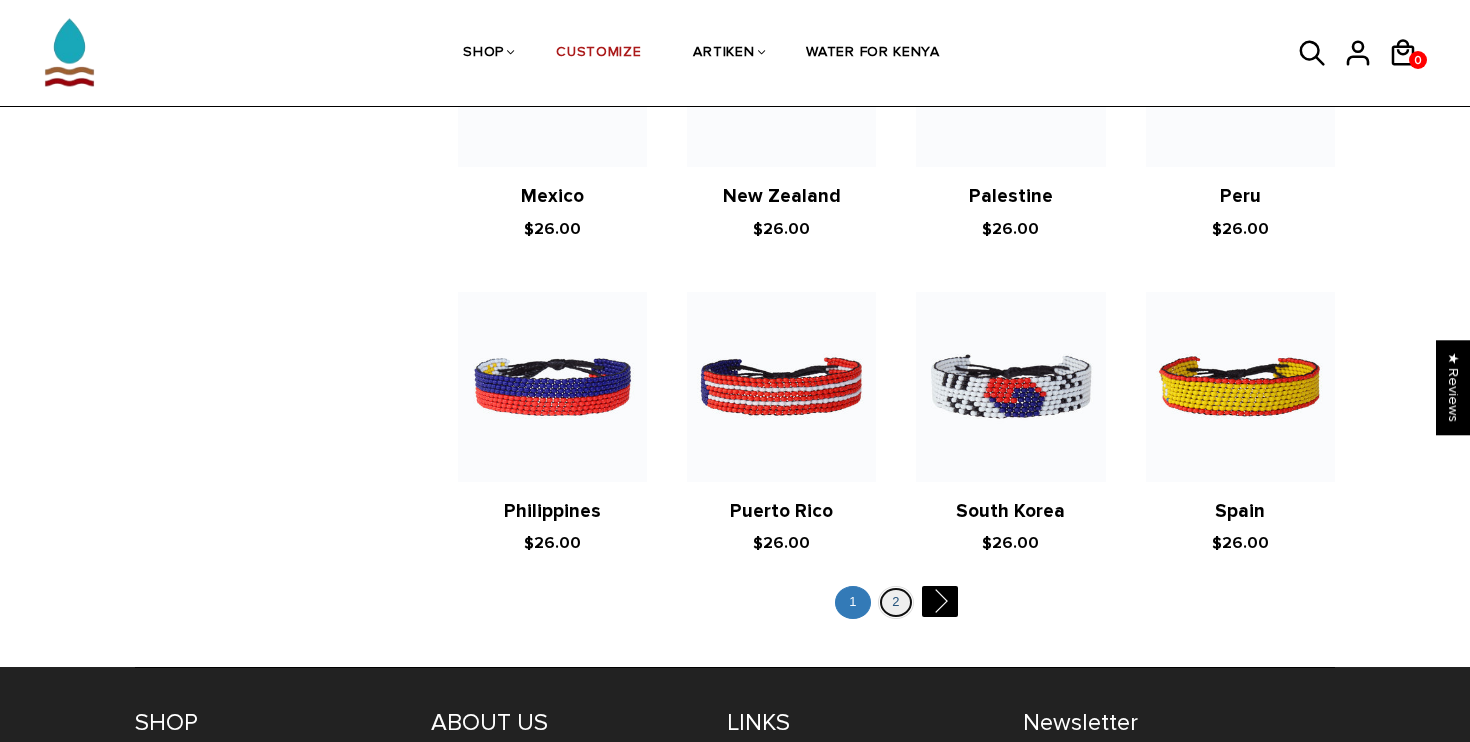 click on "2" at bounding box center [896, 602] 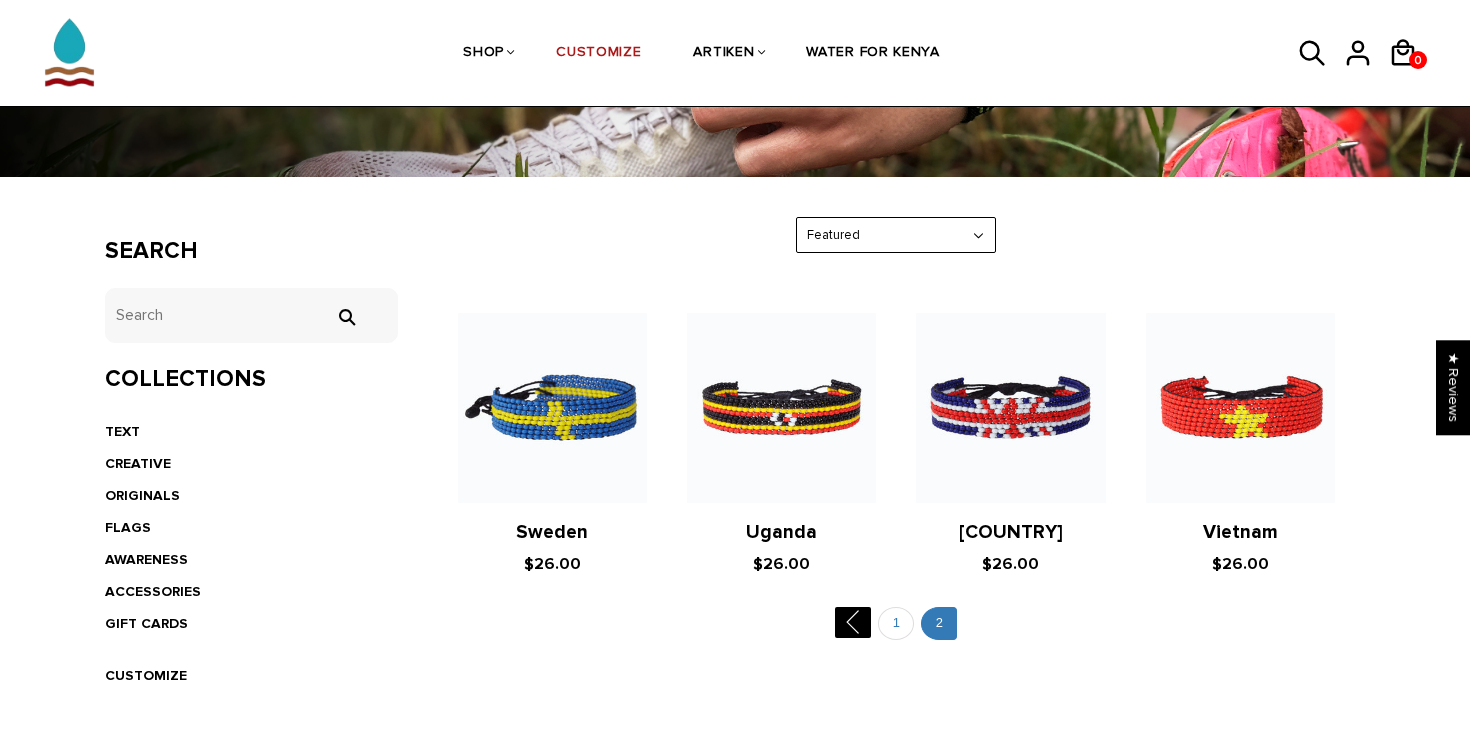 scroll, scrollTop: 252, scrollLeft: 0, axis: vertical 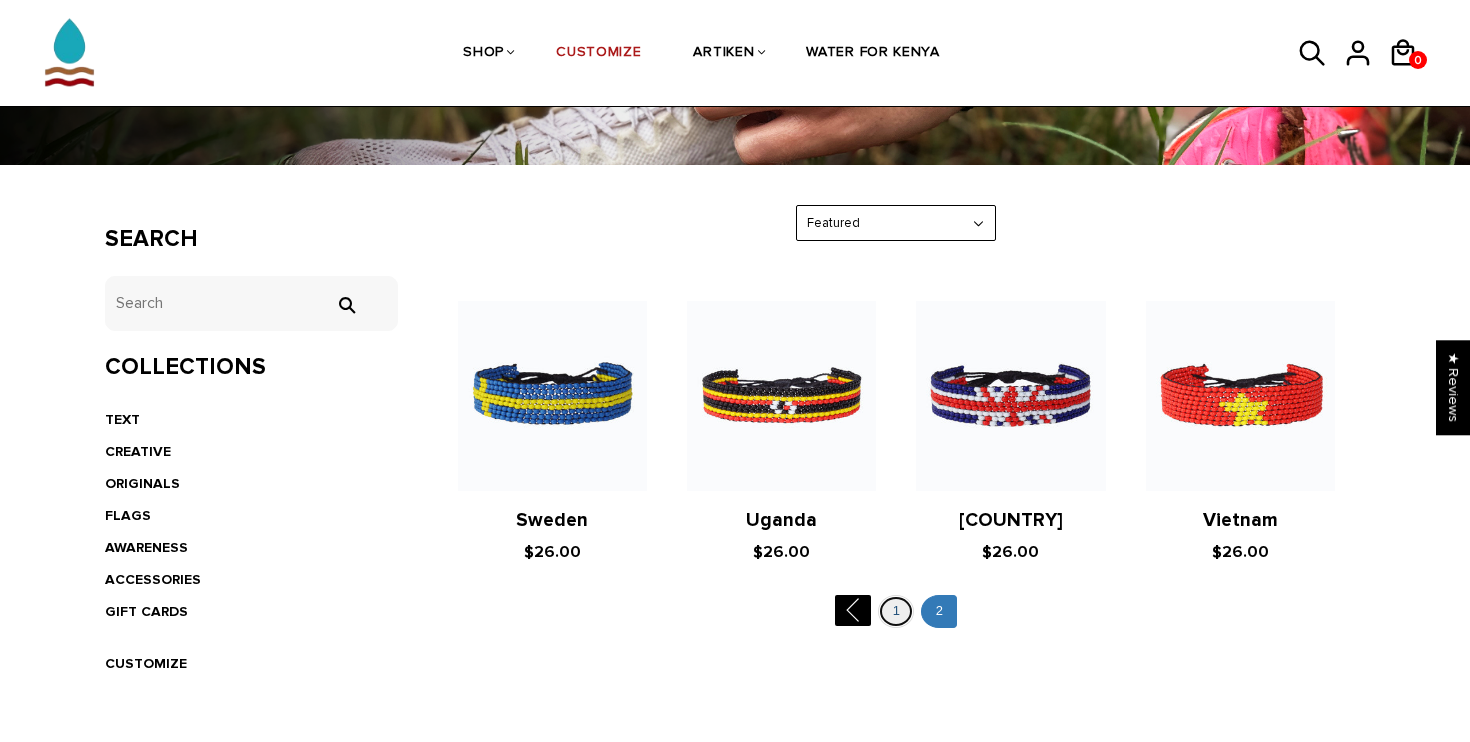 click on "1" at bounding box center (896, 611) 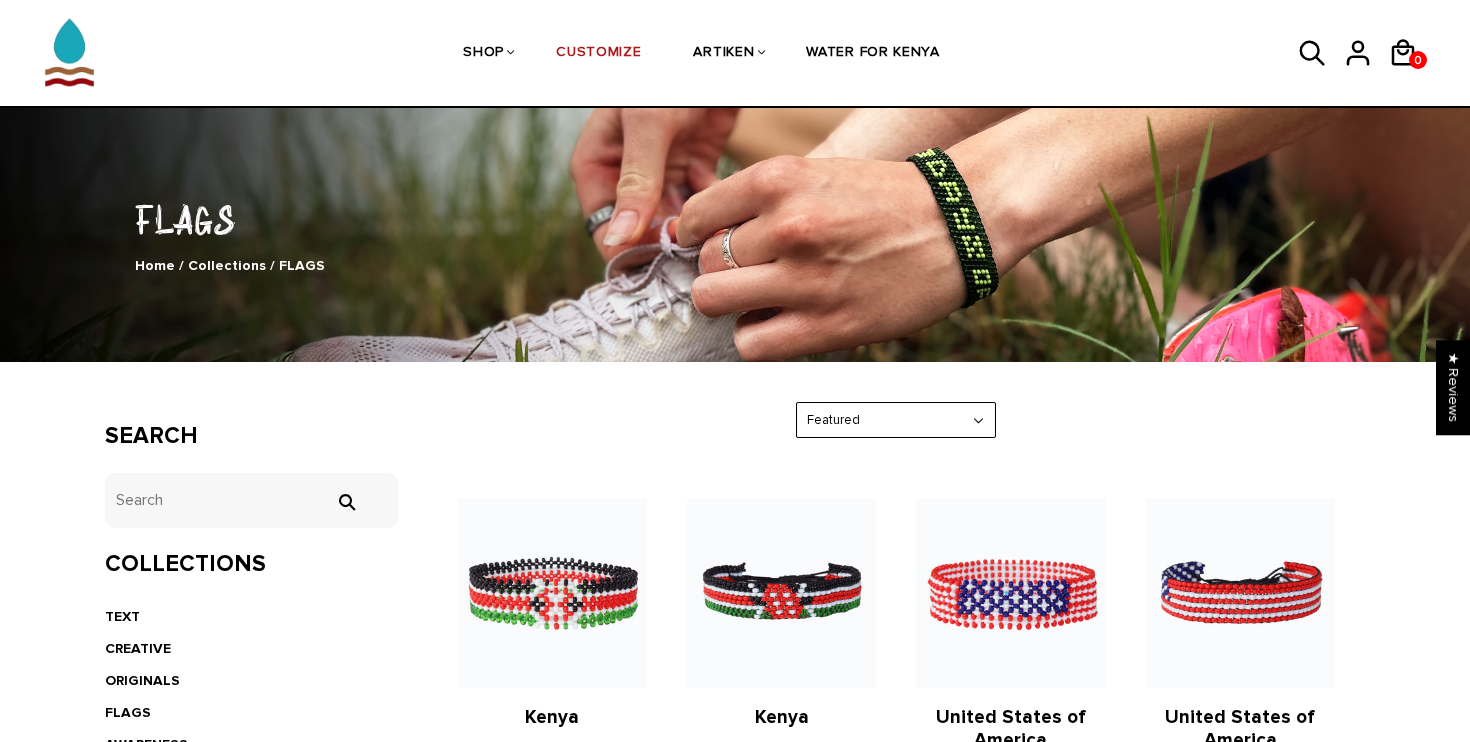 scroll, scrollTop: 189, scrollLeft: 0, axis: vertical 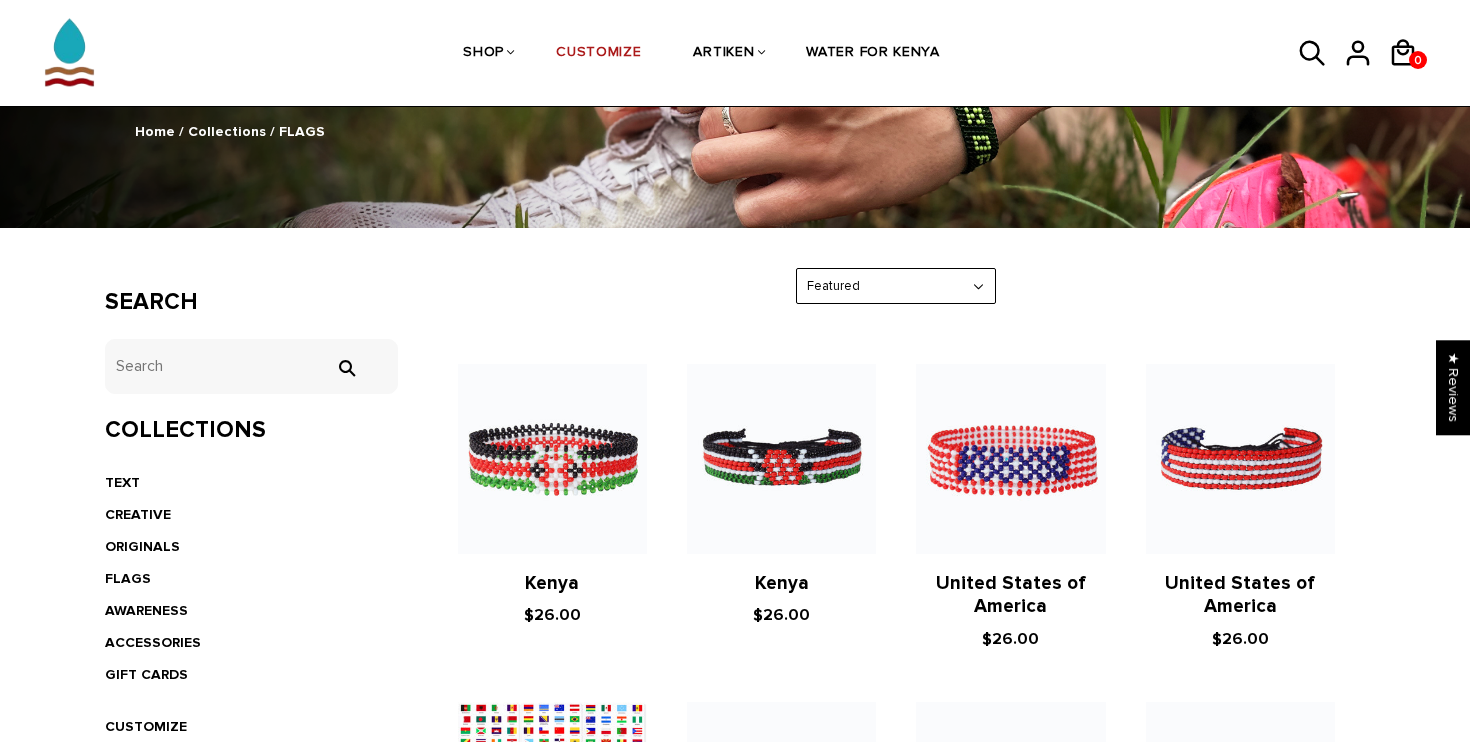 click on "FLAGS
Home   /
Collections   /   FLAGS
Search
tets

Collections
TEXT
CREATIVE
ORIGINALS
FLAGS
AWARENESS
ACCESSORIES
GIFT CARDS CUSTOMIZE" at bounding box center (735, 1146) 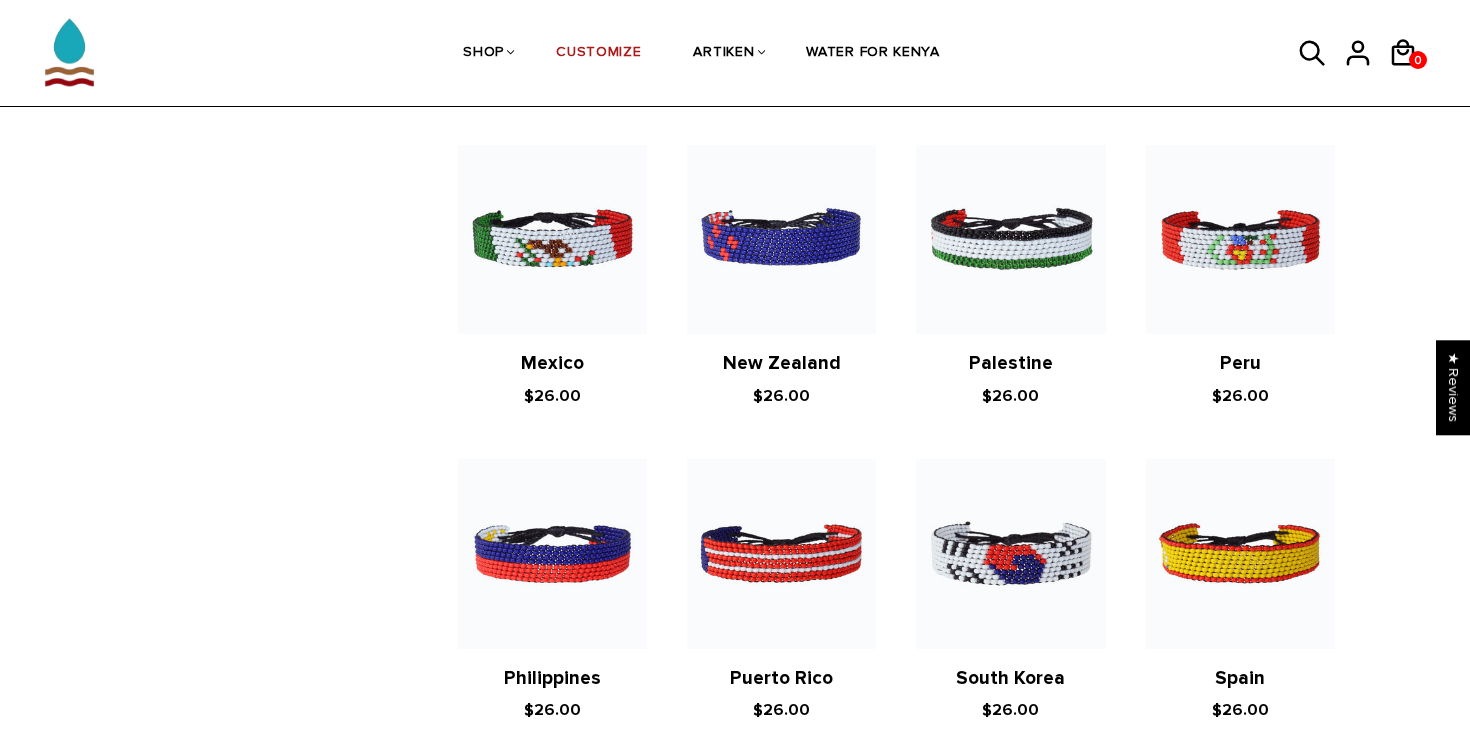 scroll, scrollTop: 3577, scrollLeft: 0, axis: vertical 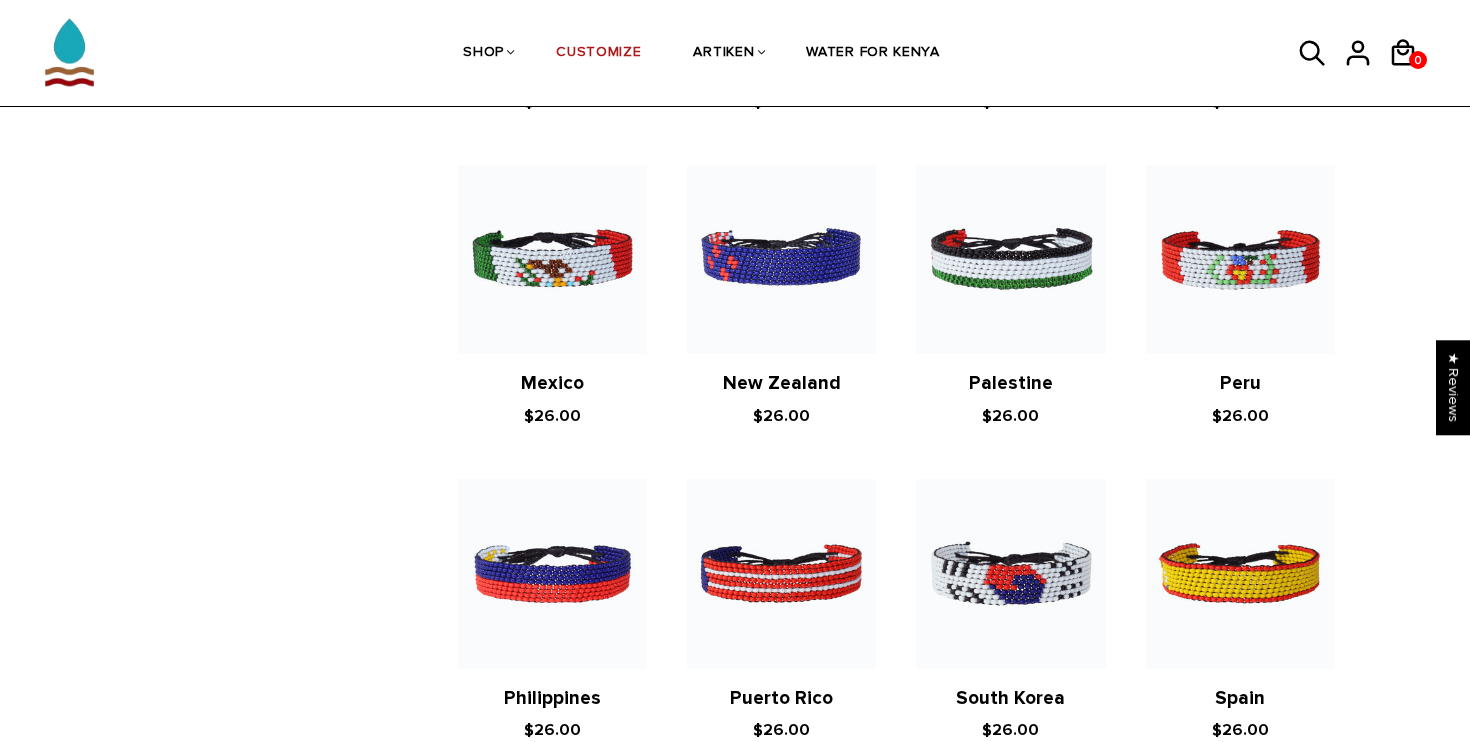 click on "Palestine
$26.00" at bounding box center (1010, 297) 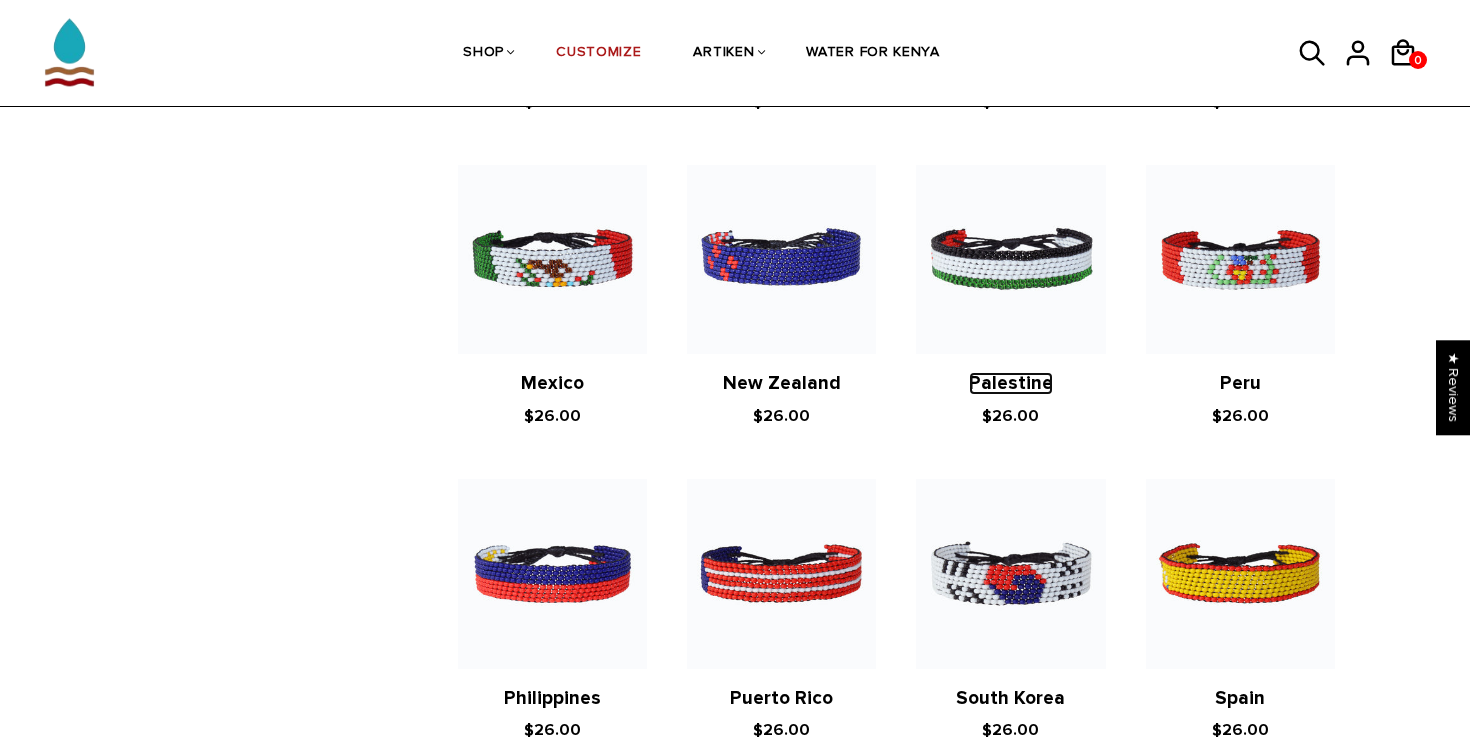 click on "Palestine" at bounding box center [1011, 383] 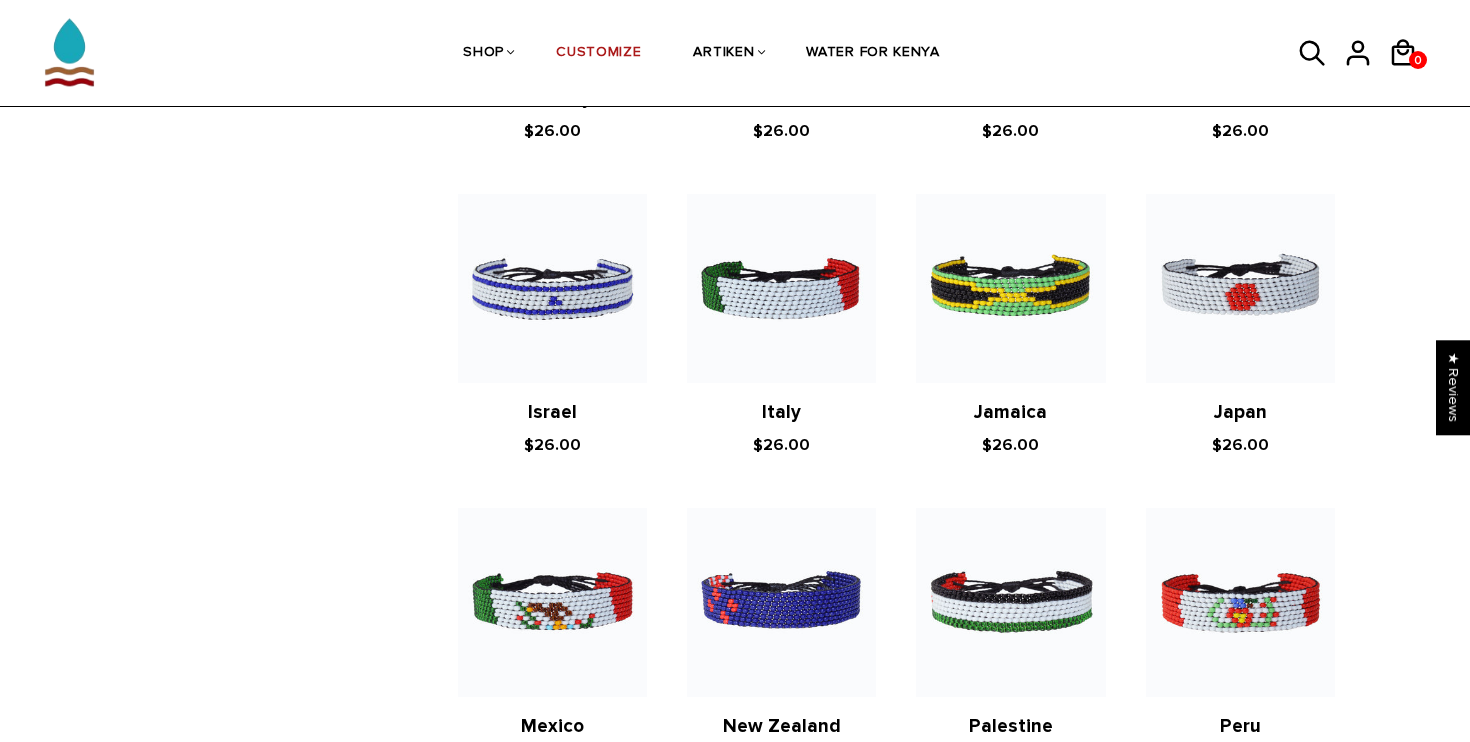 scroll, scrollTop: 2862, scrollLeft: 0, axis: vertical 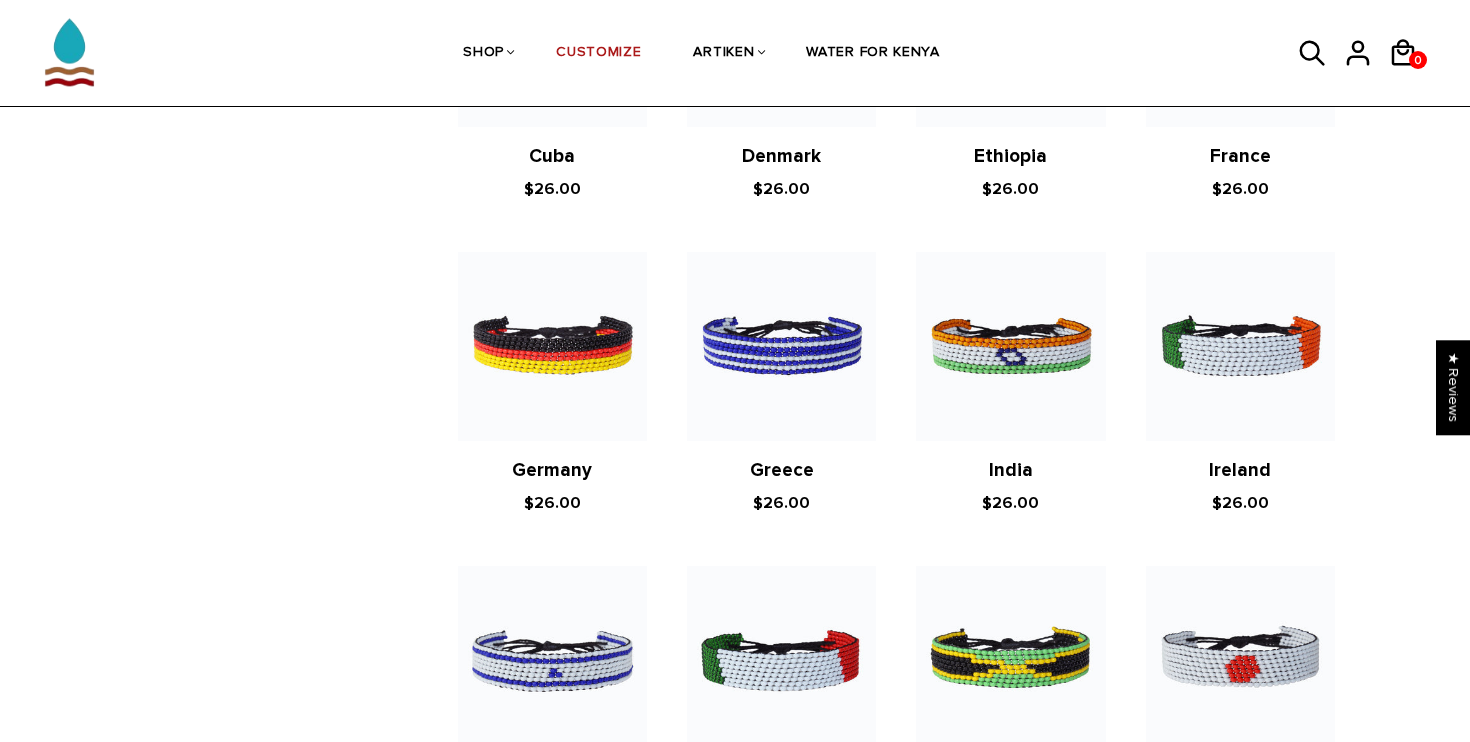 click at bounding box center [552, 660] 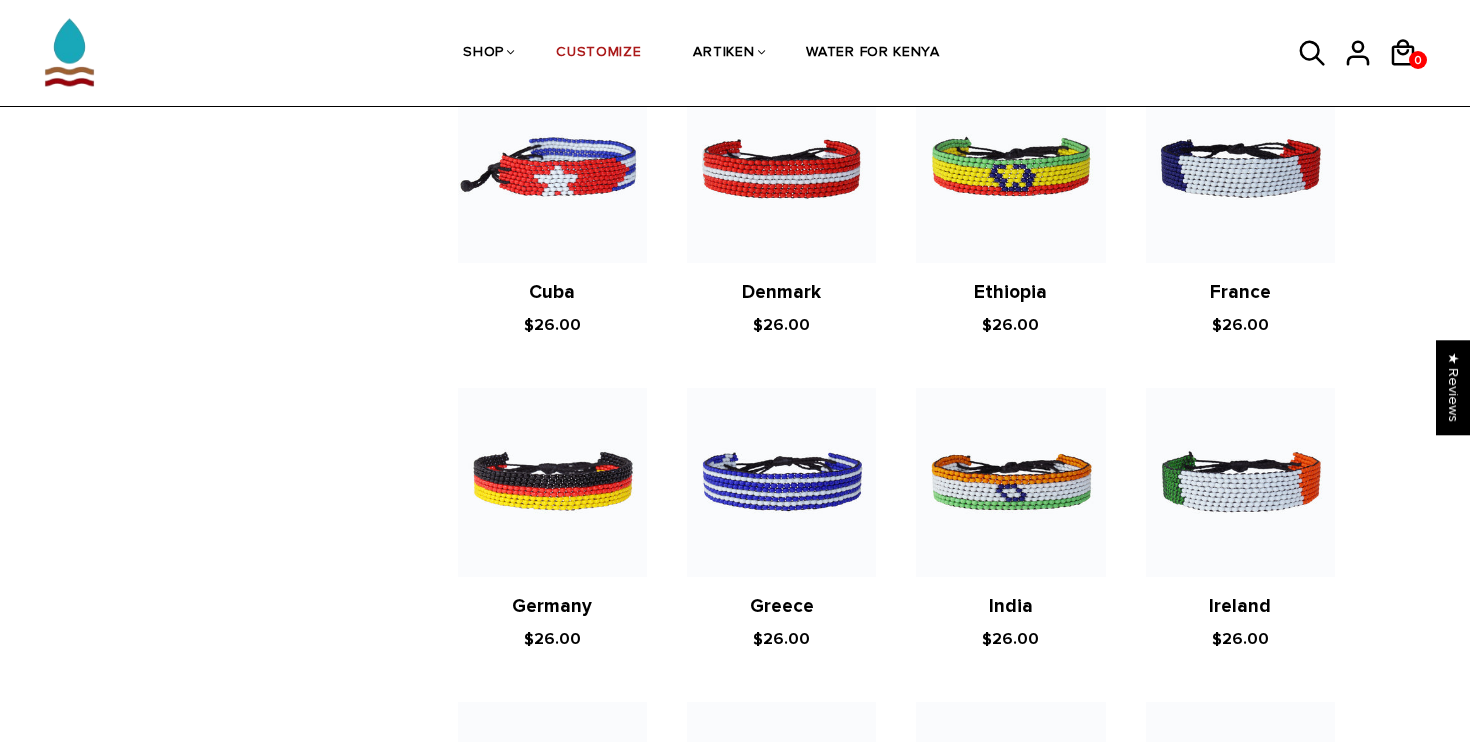 scroll, scrollTop: 2698, scrollLeft: 0, axis: vertical 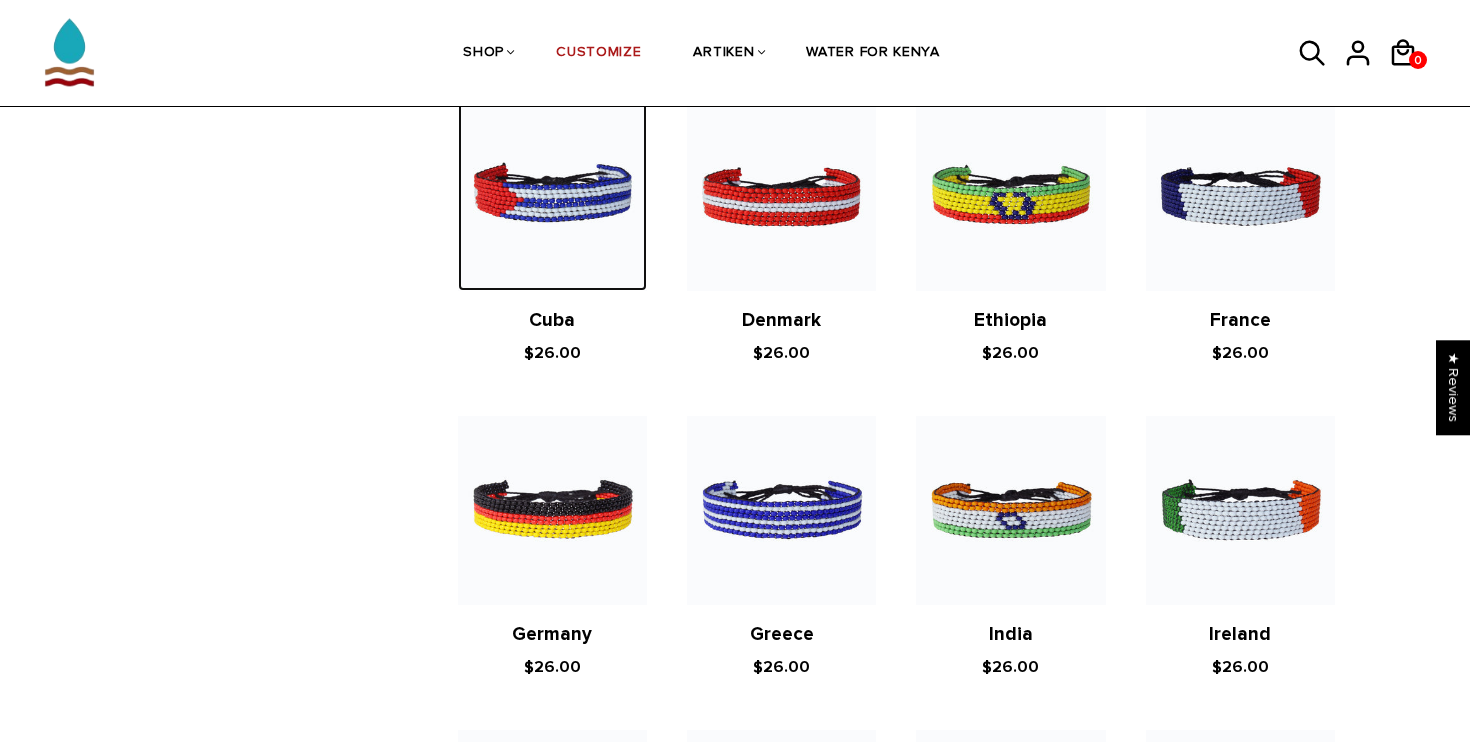 click at bounding box center (552, 196) 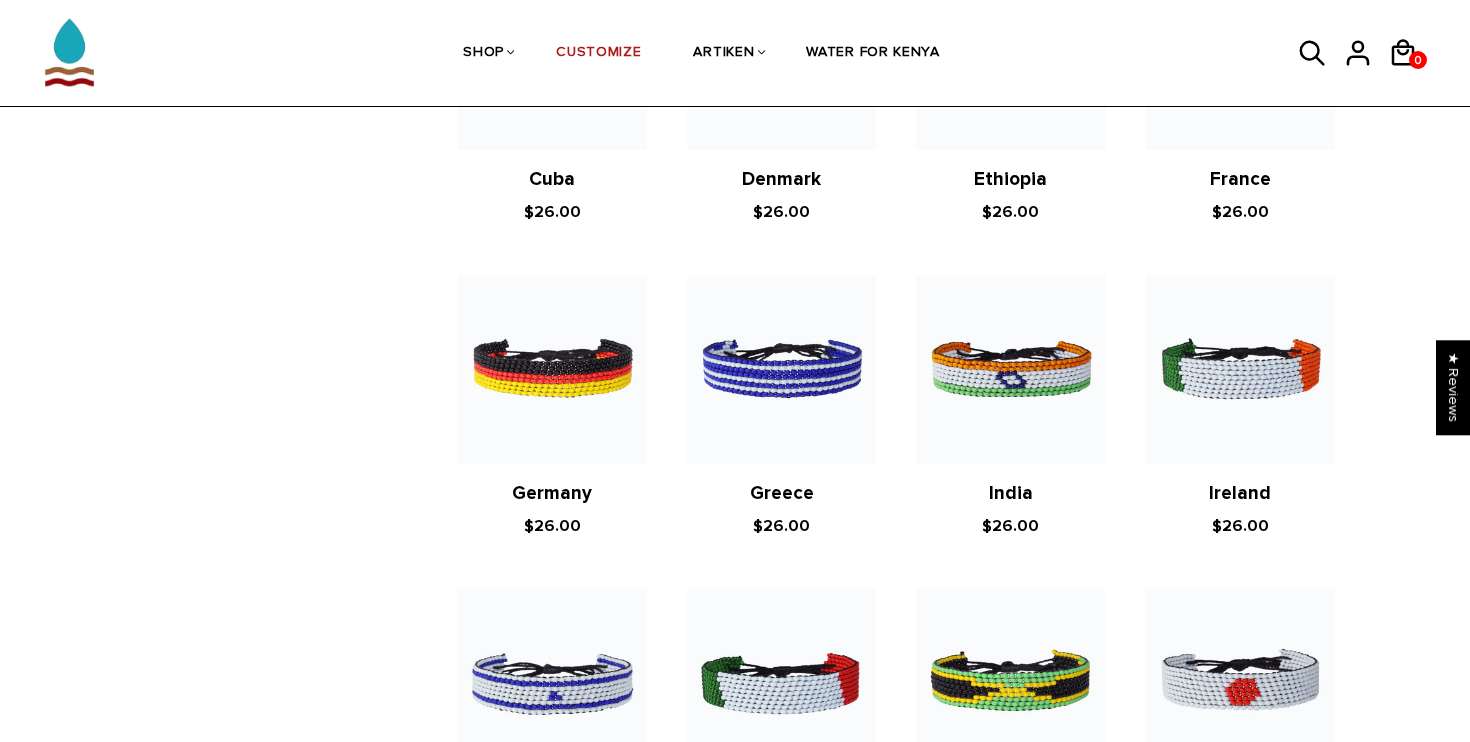 scroll, scrollTop: 2842, scrollLeft: 0, axis: vertical 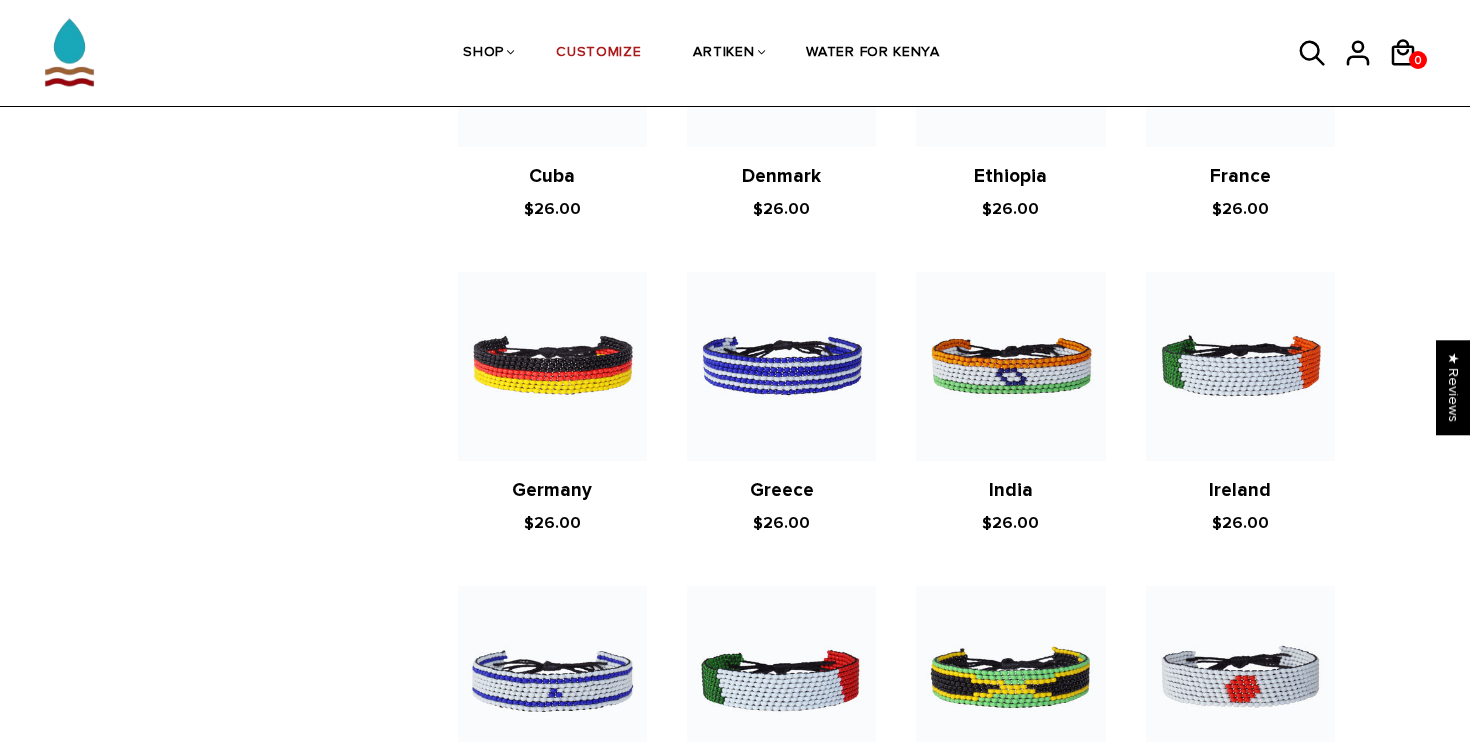 click at bounding box center [552, 680] 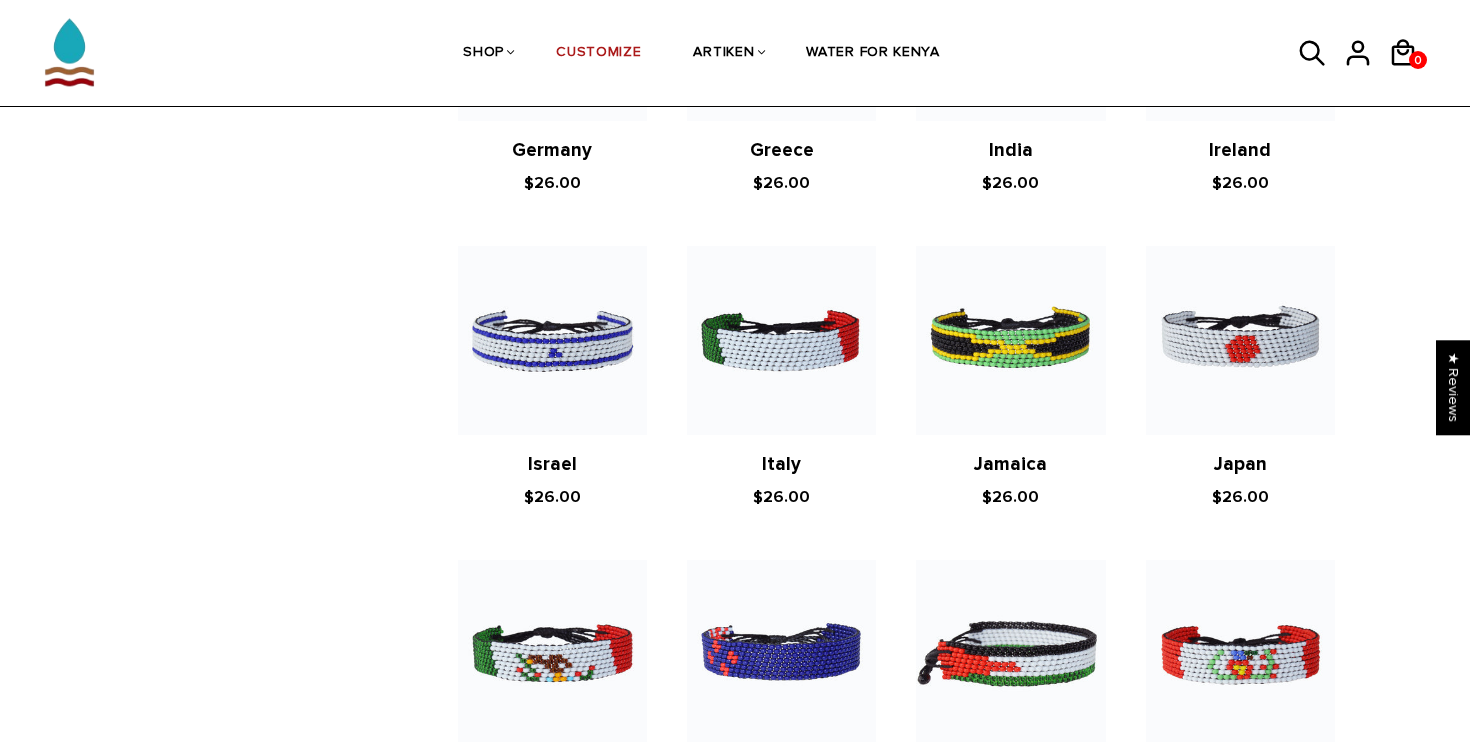 scroll, scrollTop: 3212, scrollLeft: 0, axis: vertical 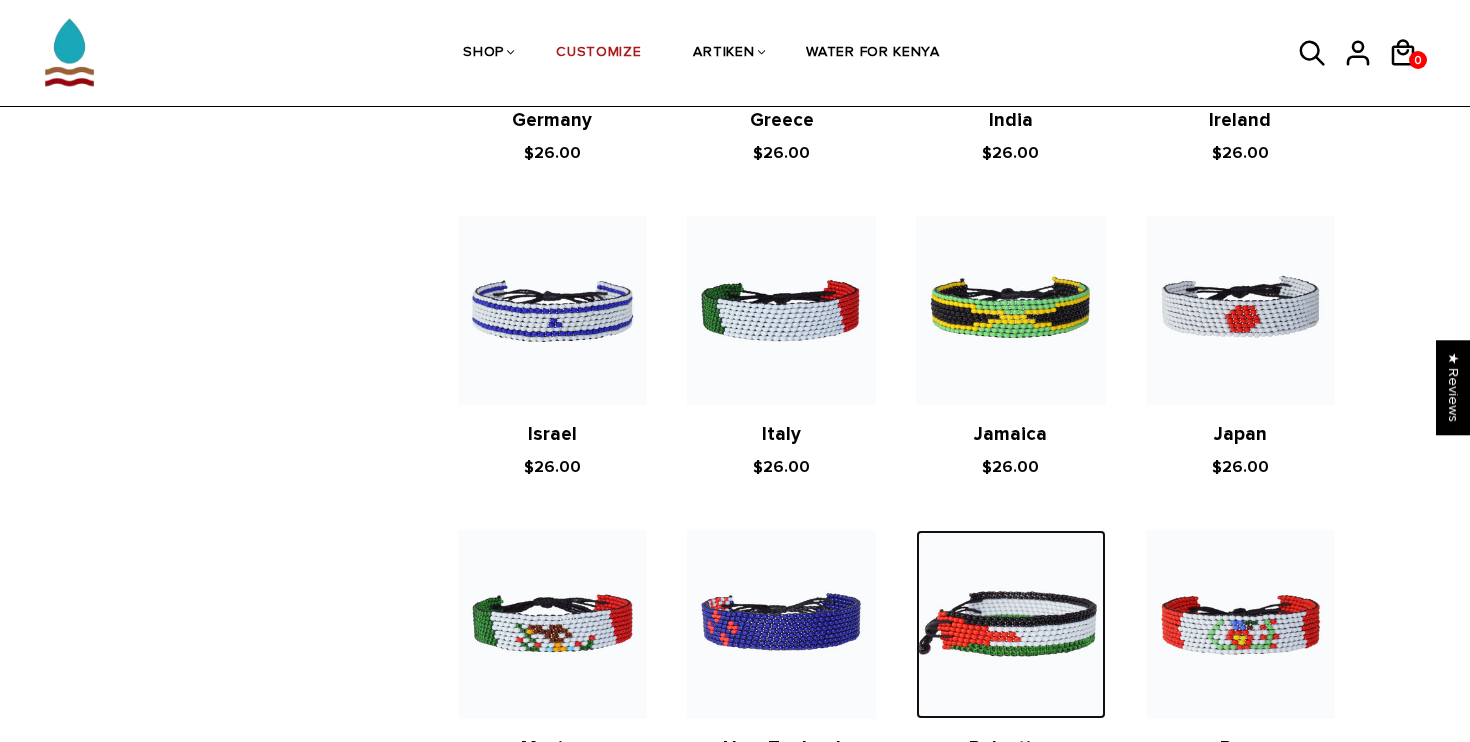 click at bounding box center (1010, 624) 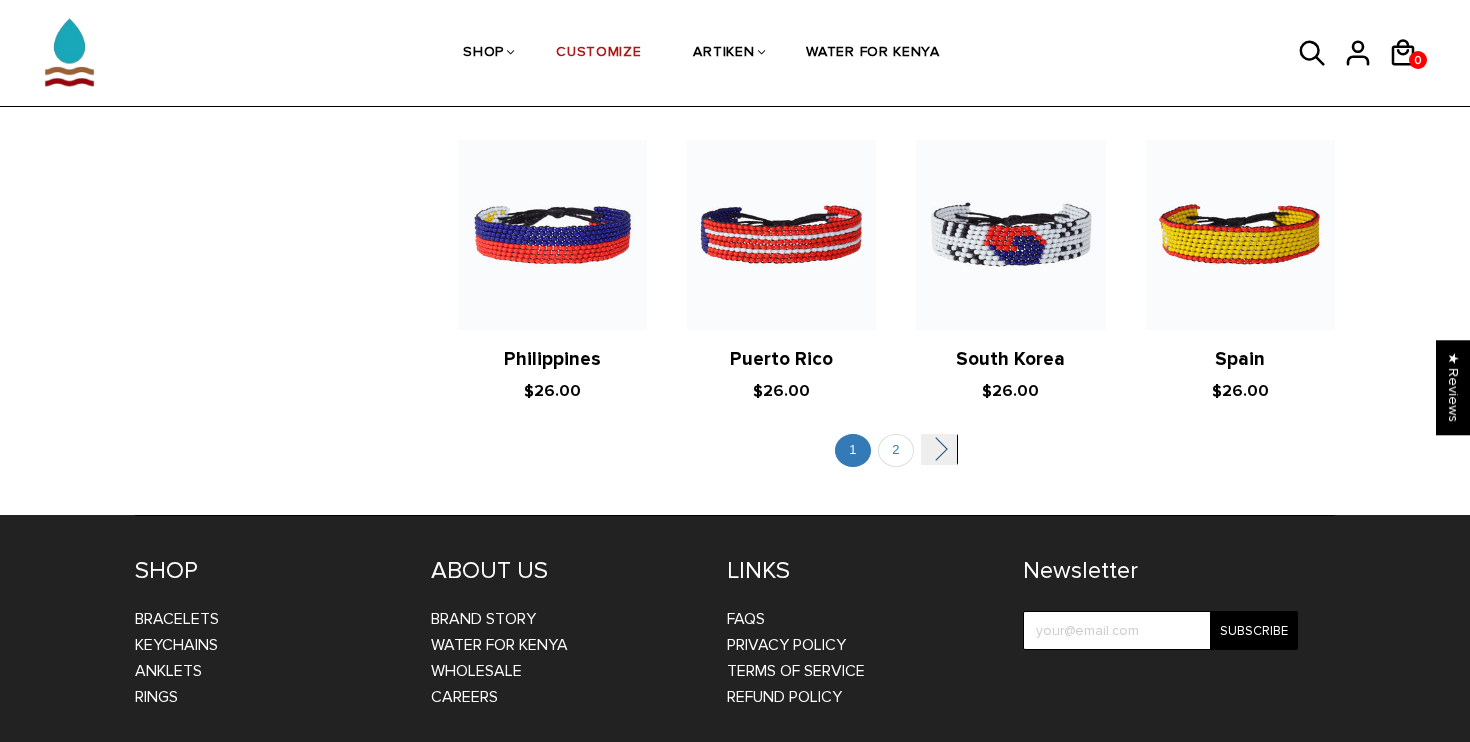 scroll, scrollTop: 3913, scrollLeft: 0, axis: vertical 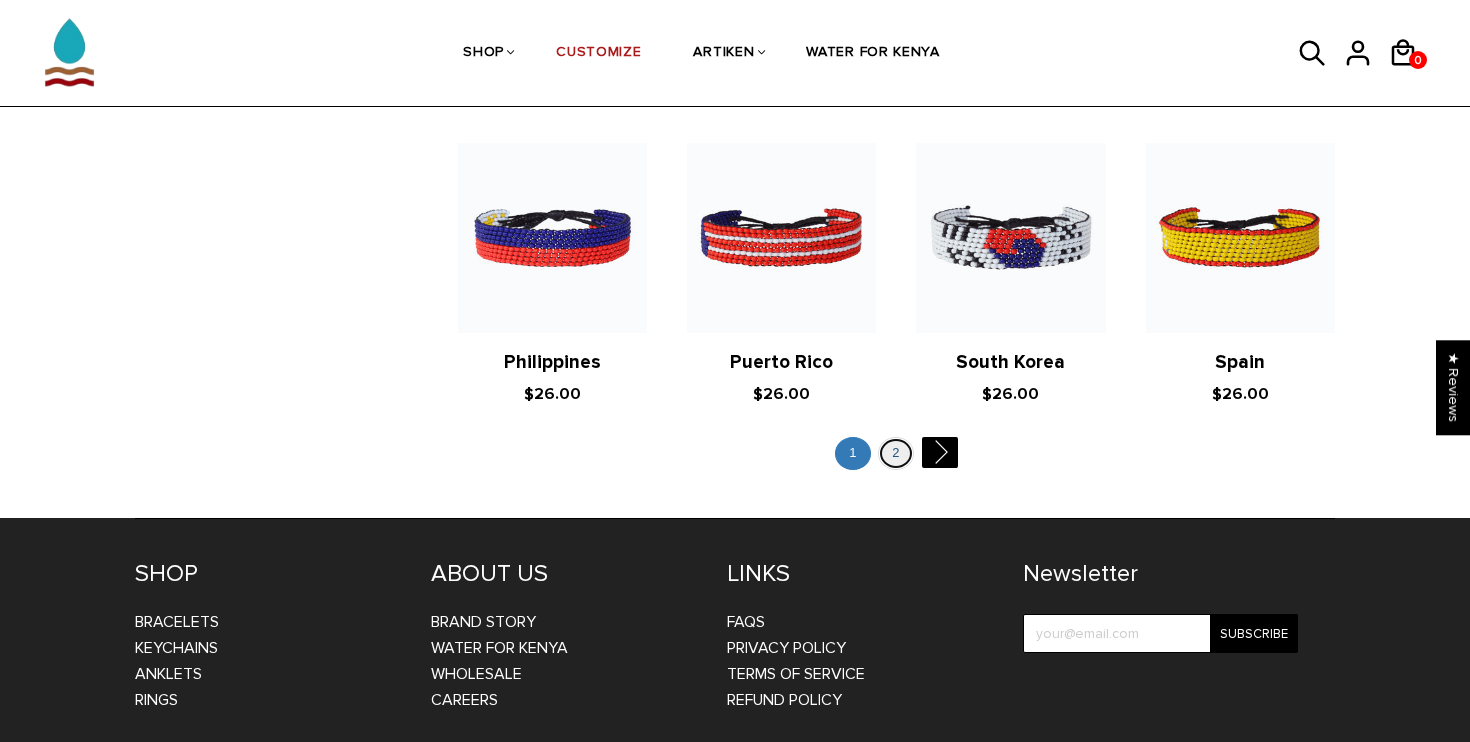 click on "2" at bounding box center (896, 453) 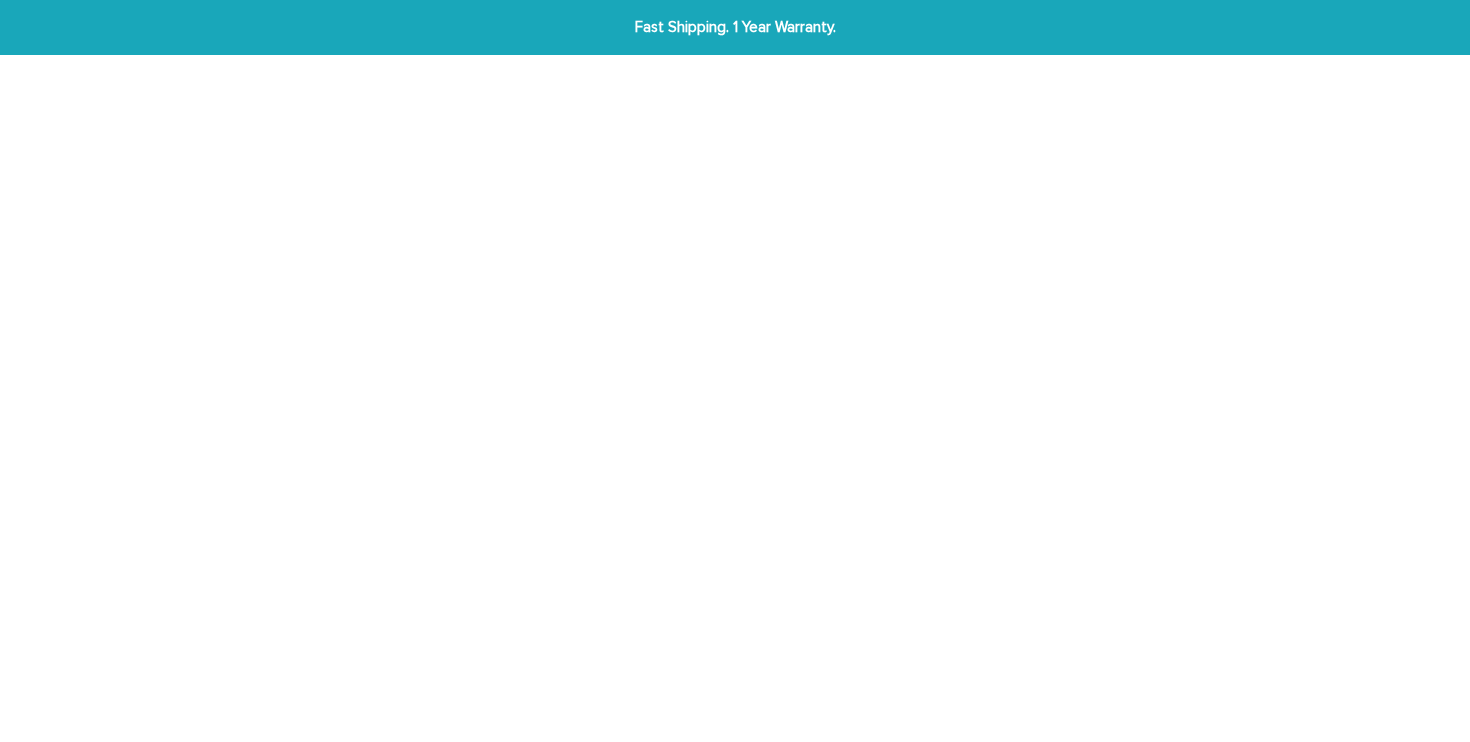 scroll, scrollTop: 0, scrollLeft: 0, axis: both 